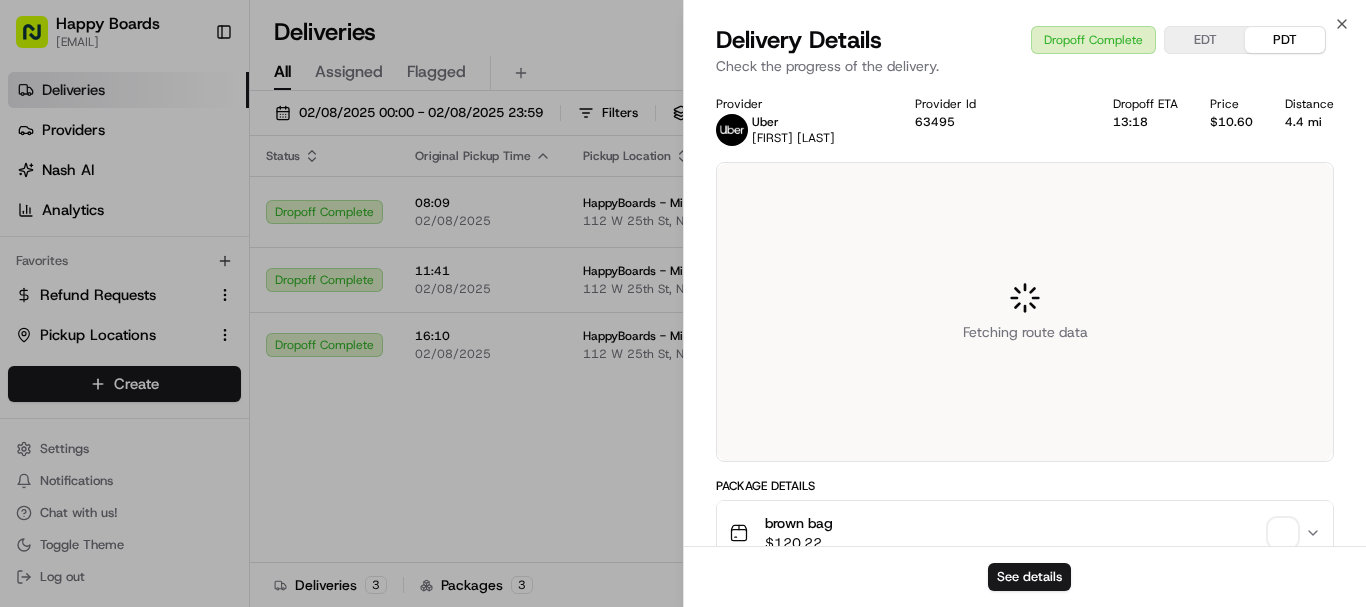 scroll, scrollTop: 0, scrollLeft: 0, axis: both 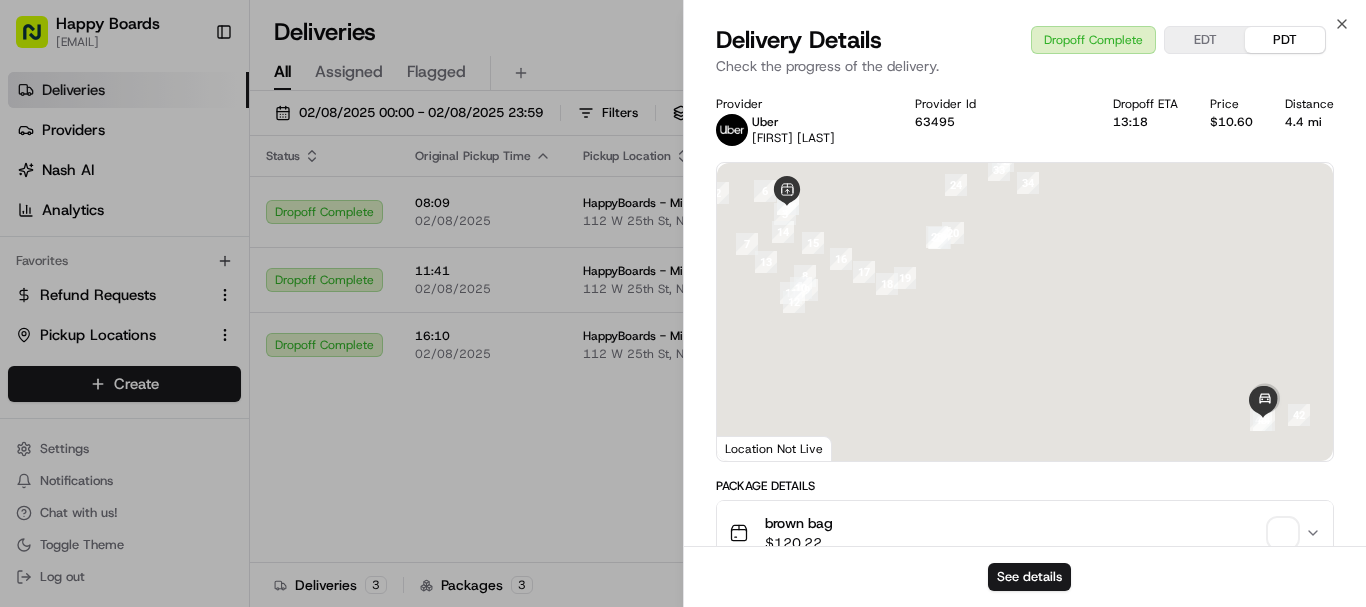 click on "See details" at bounding box center (1025, 576) 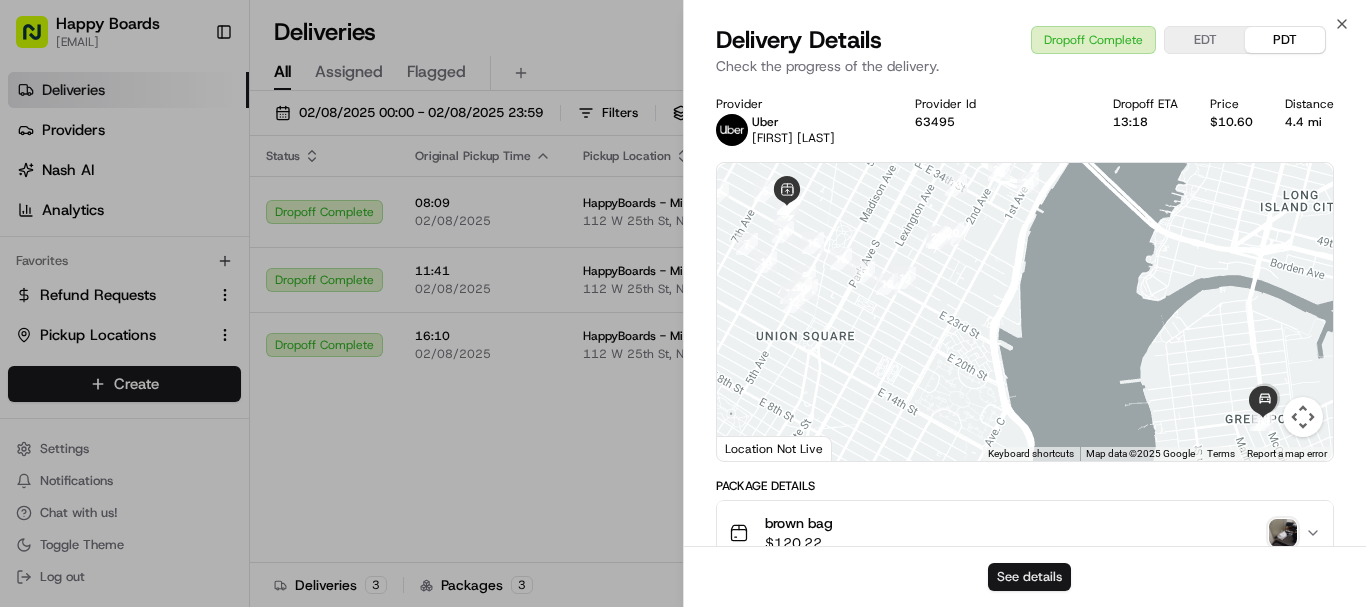 click on "See details" at bounding box center [1029, 577] 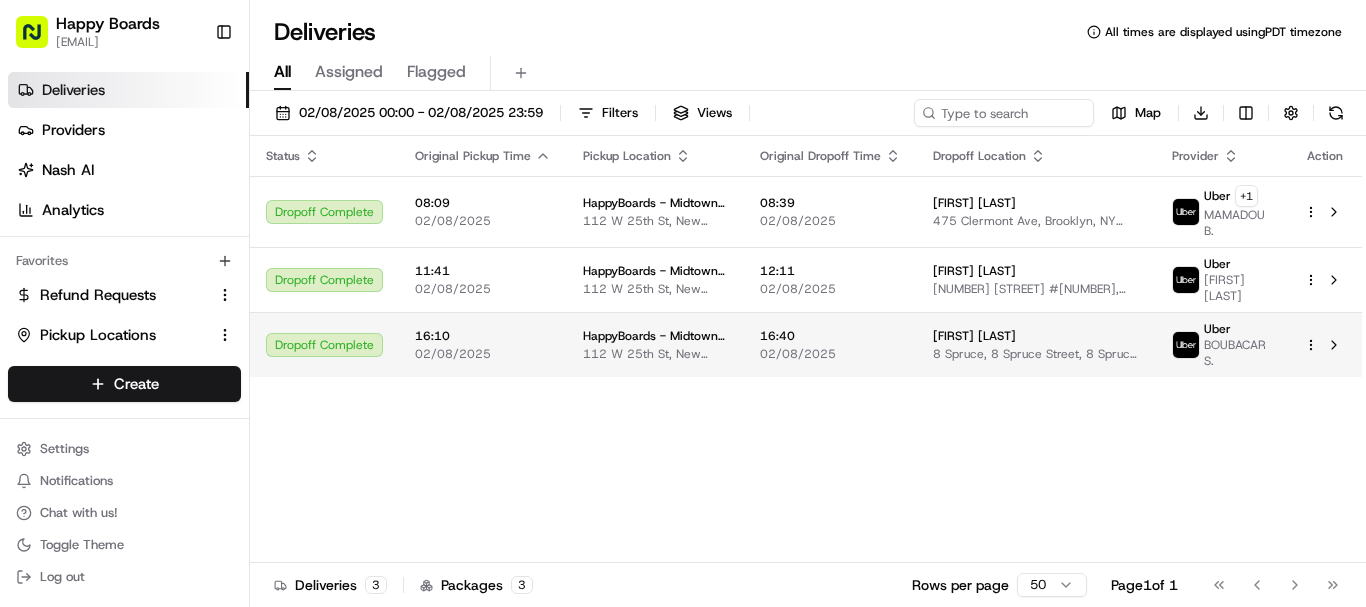 click on "Julie Tahara 8 Spruce, 8 Spruce Street, 8 Spruce St #68t, New York, NY 10038, USA" at bounding box center [1036, 344] 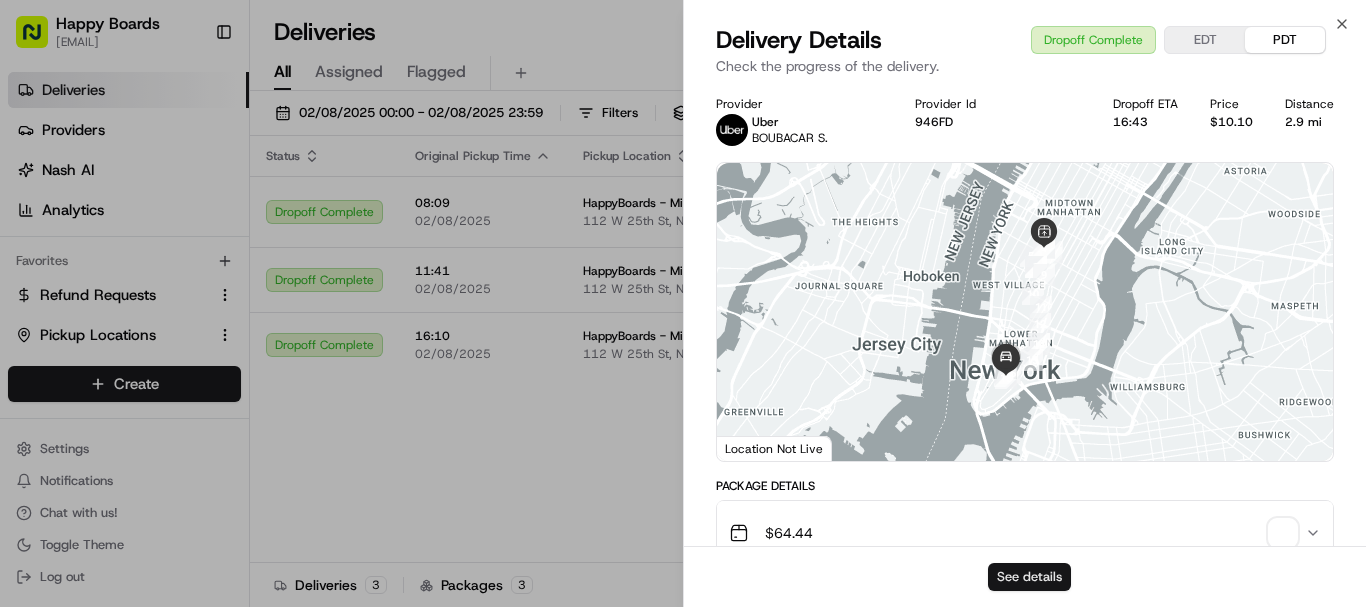 click on "See details" at bounding box center (1029, 577) 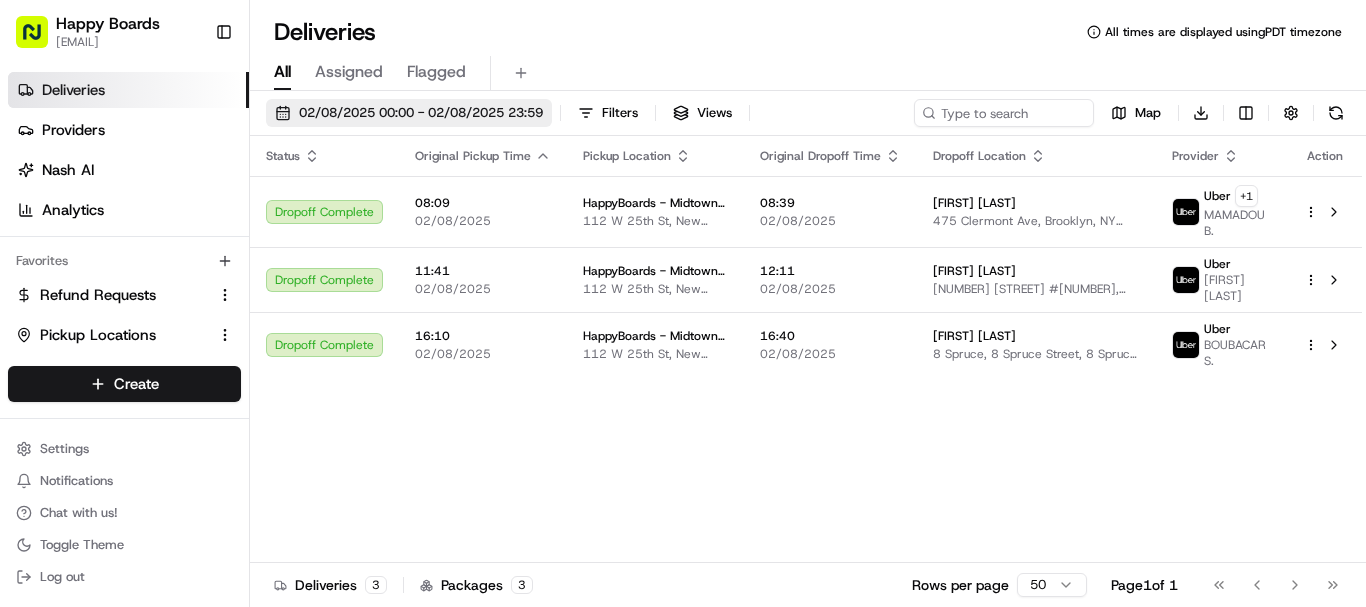 click on "02/08/2025 00:00 - 02/08/2025 23:59" at bounding box center (421, 113) 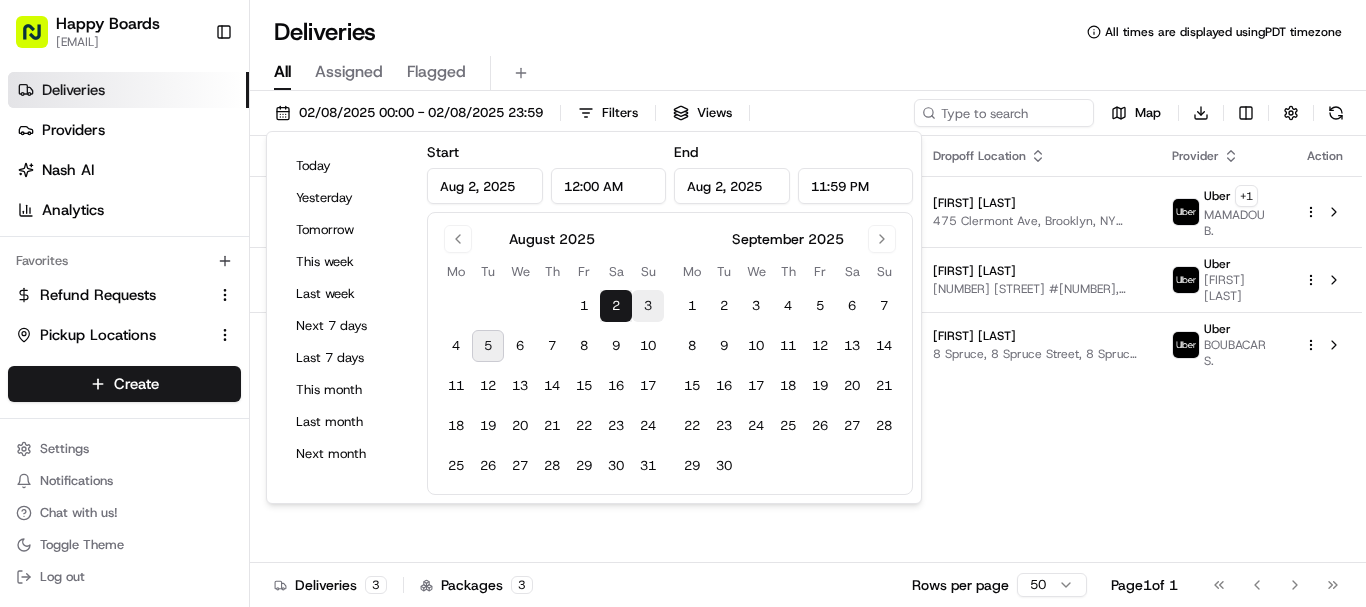 click on "3" at bounding box center (648, 306) 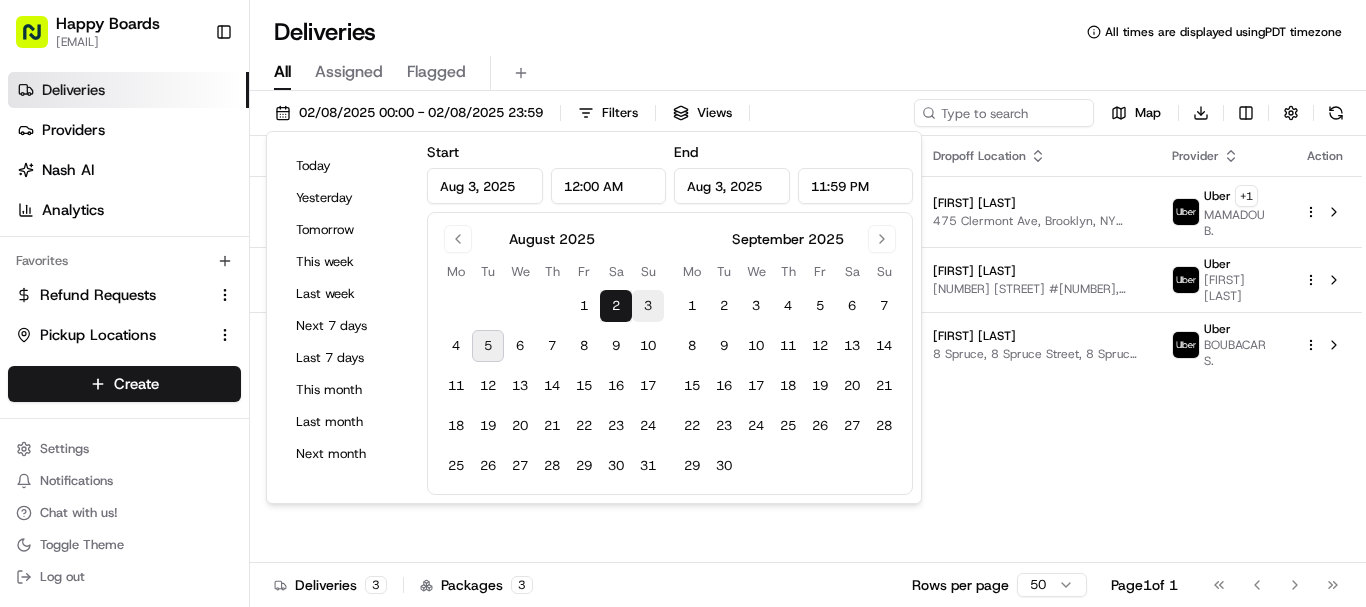 click on "3" at bounding box center [648, 306] 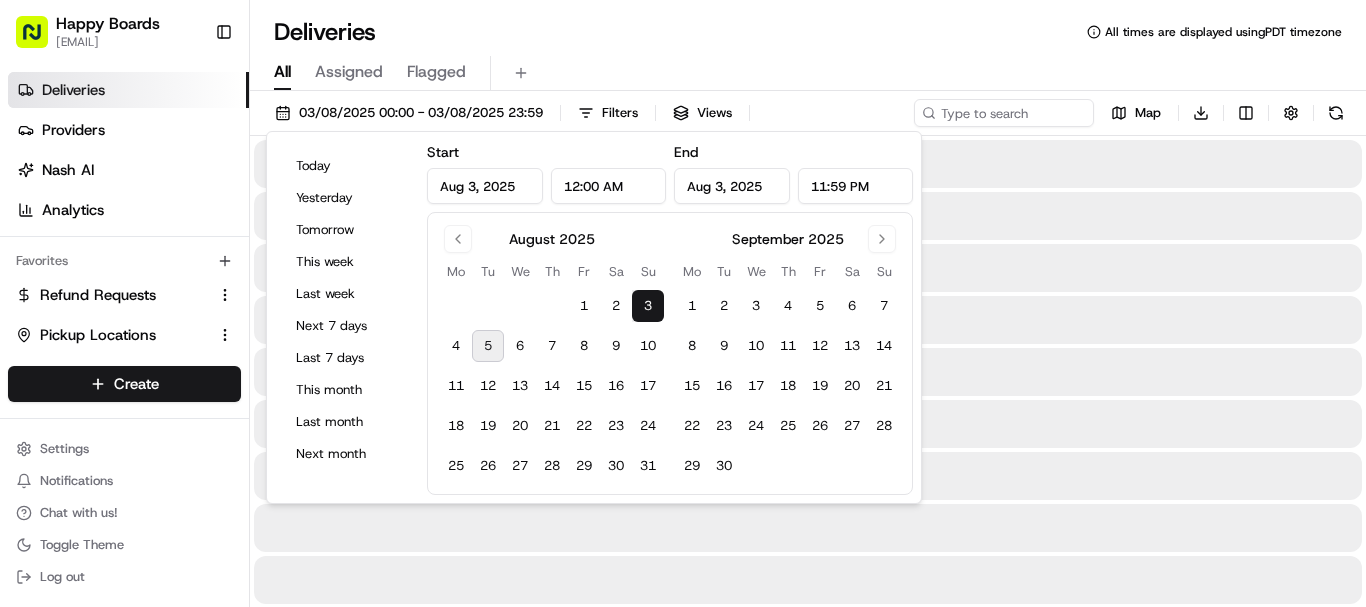 click on "All Assigned Flagged" at bounding box center [808, 69] 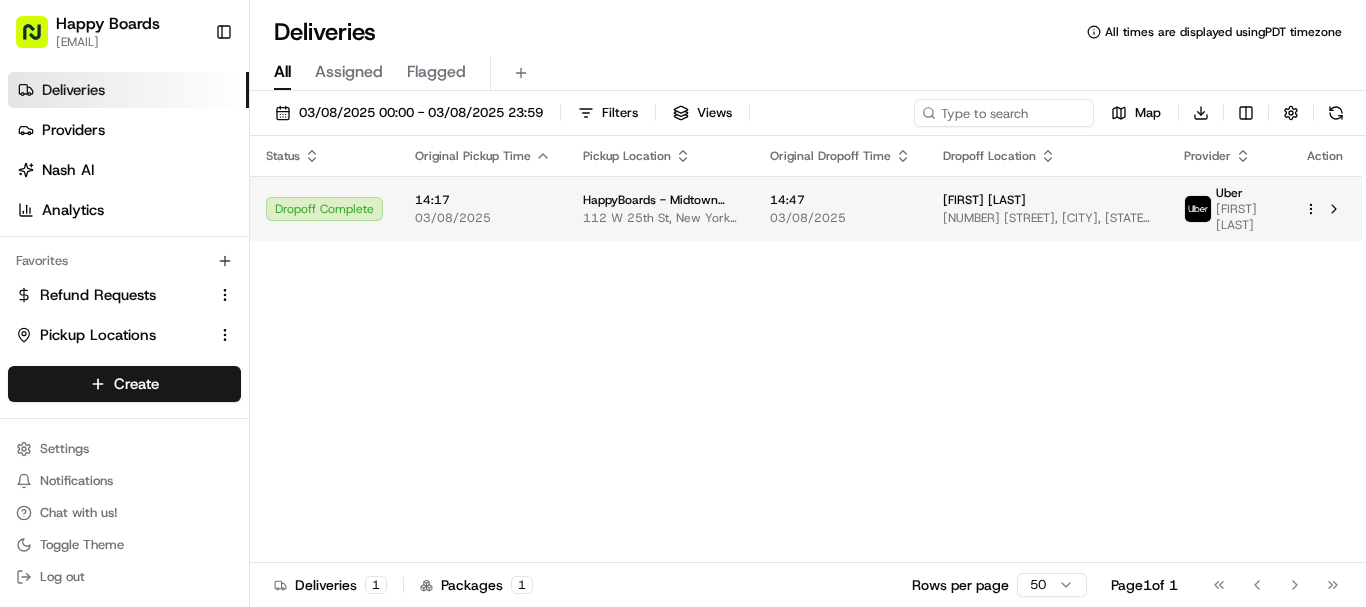 click on "HappyBoards - Midtown New 112 W 25th St, New York, NY 10001, US" at bounding box center (660, 208) 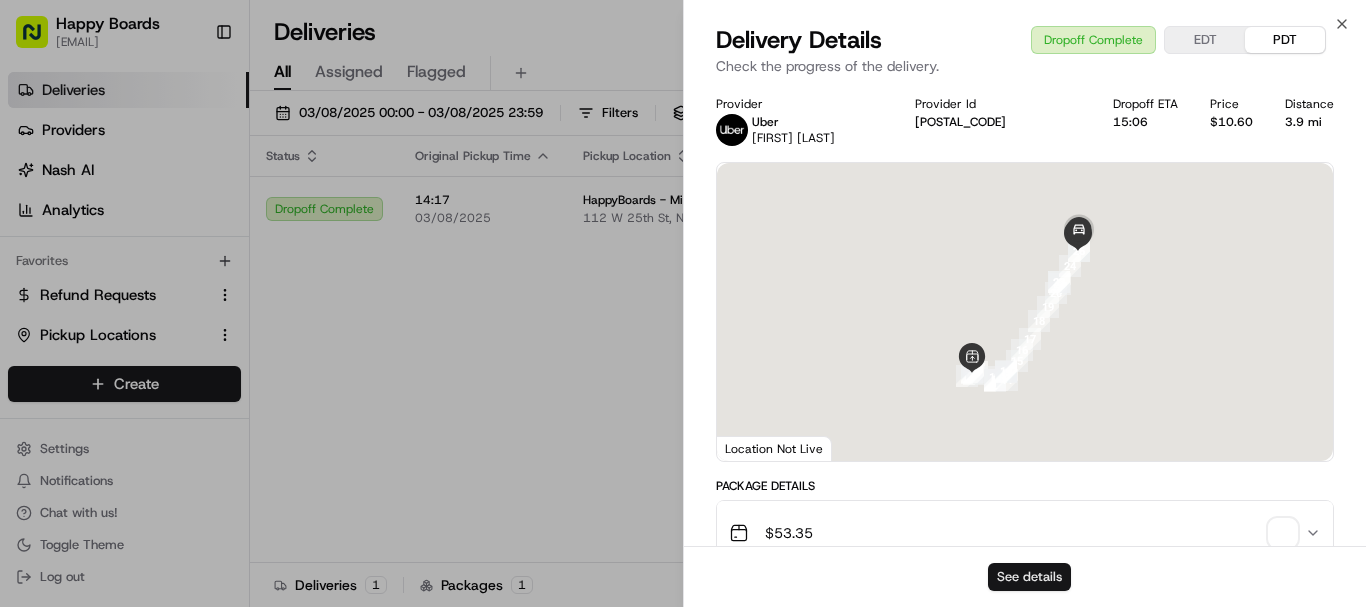 click on "See details" at bounding box center [1029, 577] 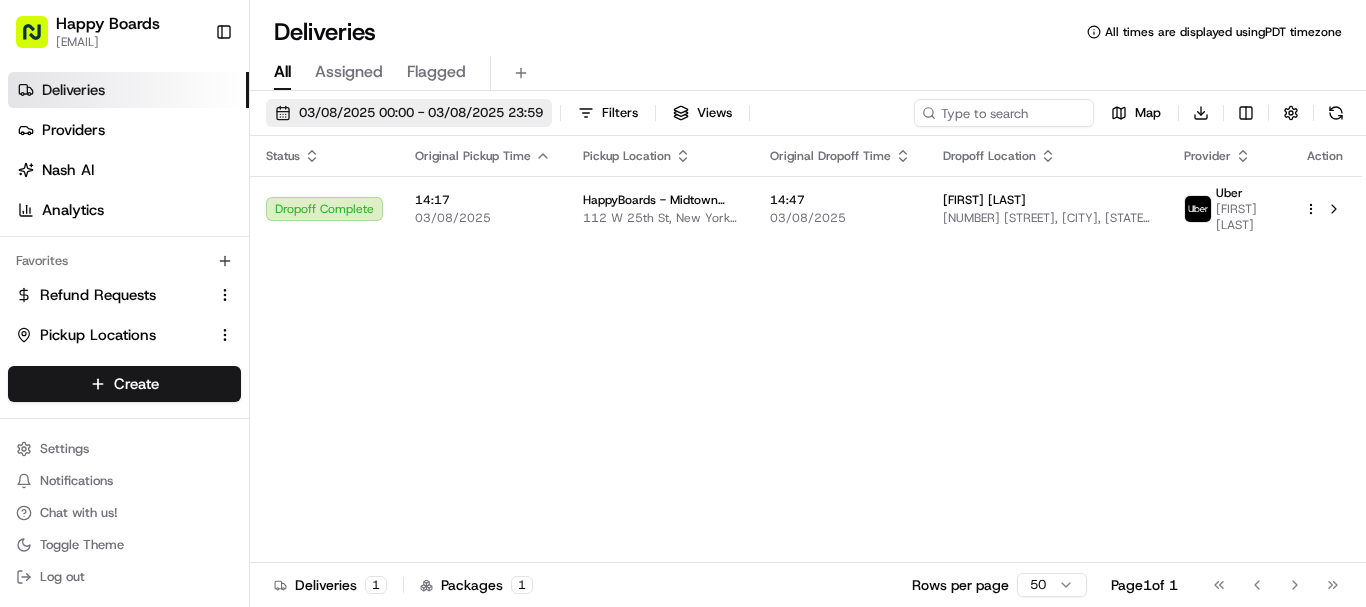 click on "03/08/2025 00:00 - 03/08/2025 23:59" at bounding box center (421, 113) 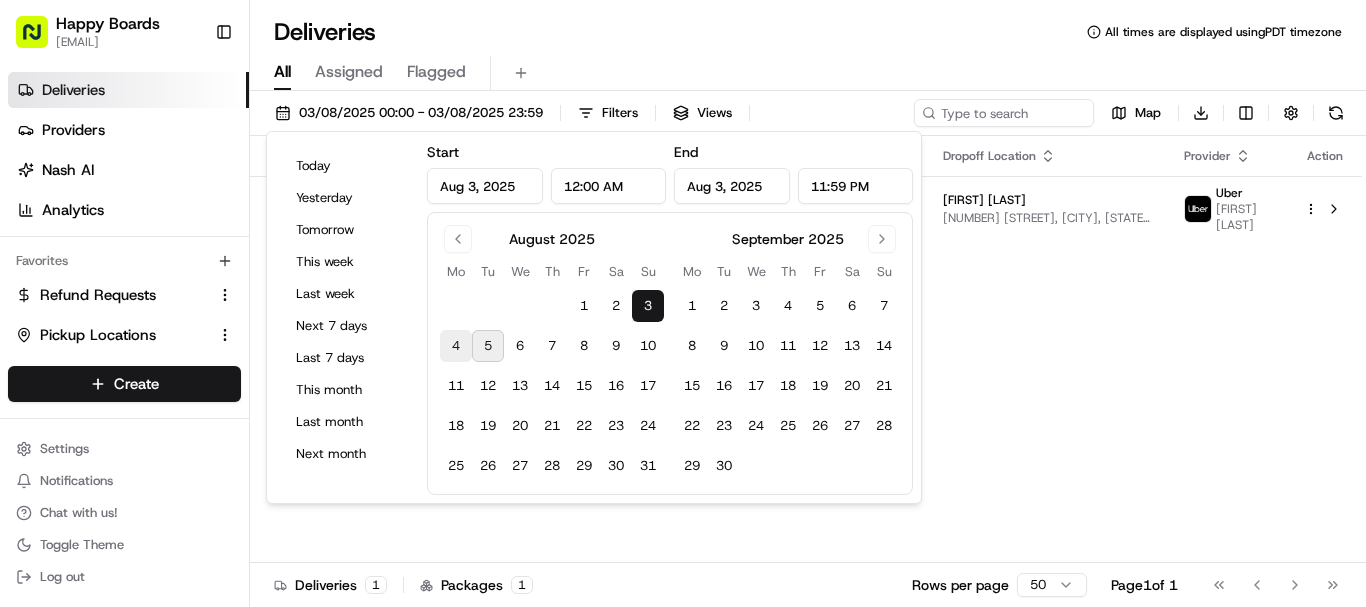 click on "4" at bounding box center (456, 346) 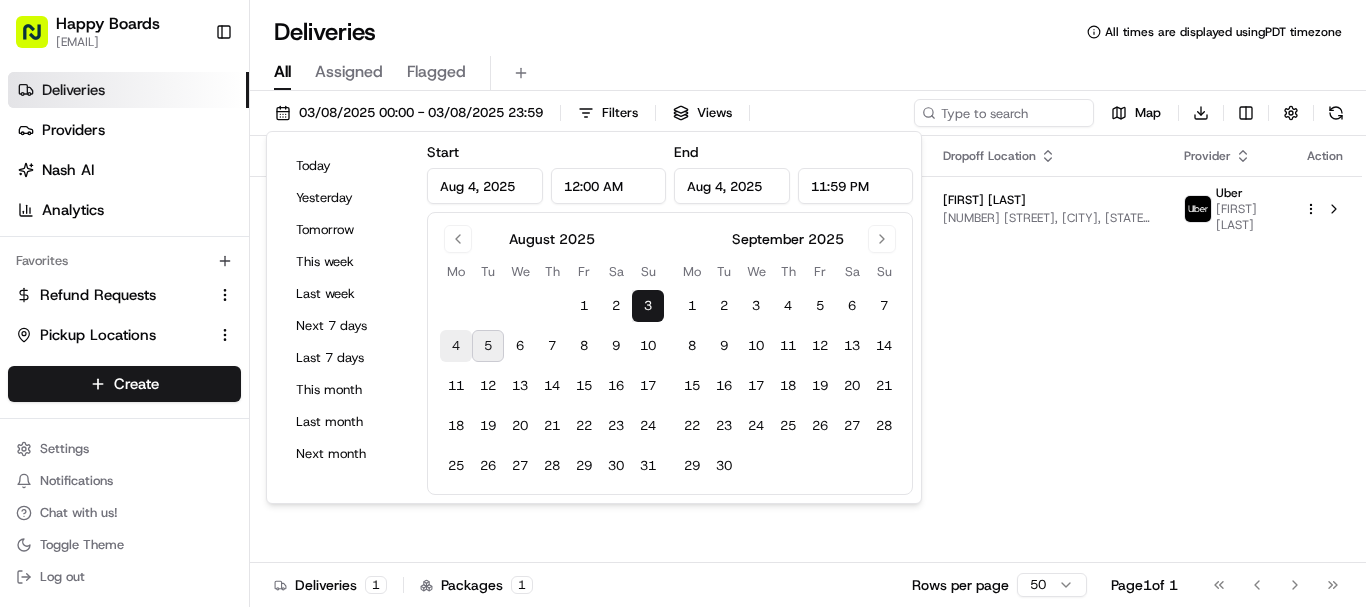 click on "4" at bounding box center [456, 346] 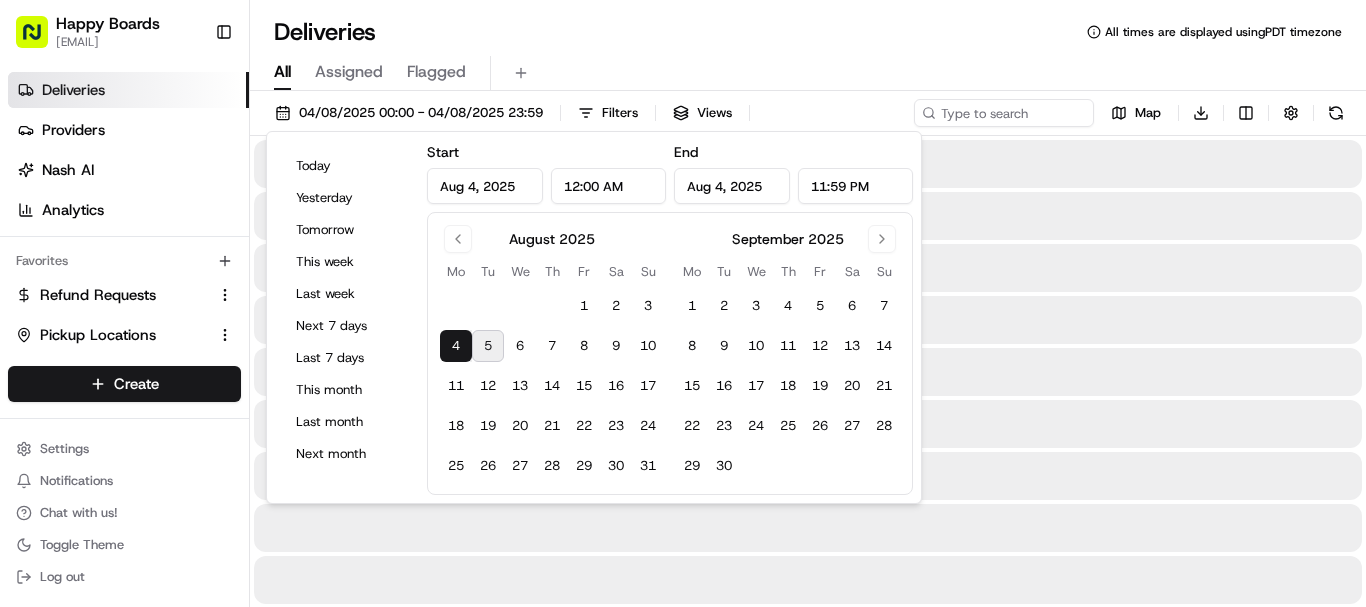 click on "All Assigned Flagged" at bounding box center (808, 73) 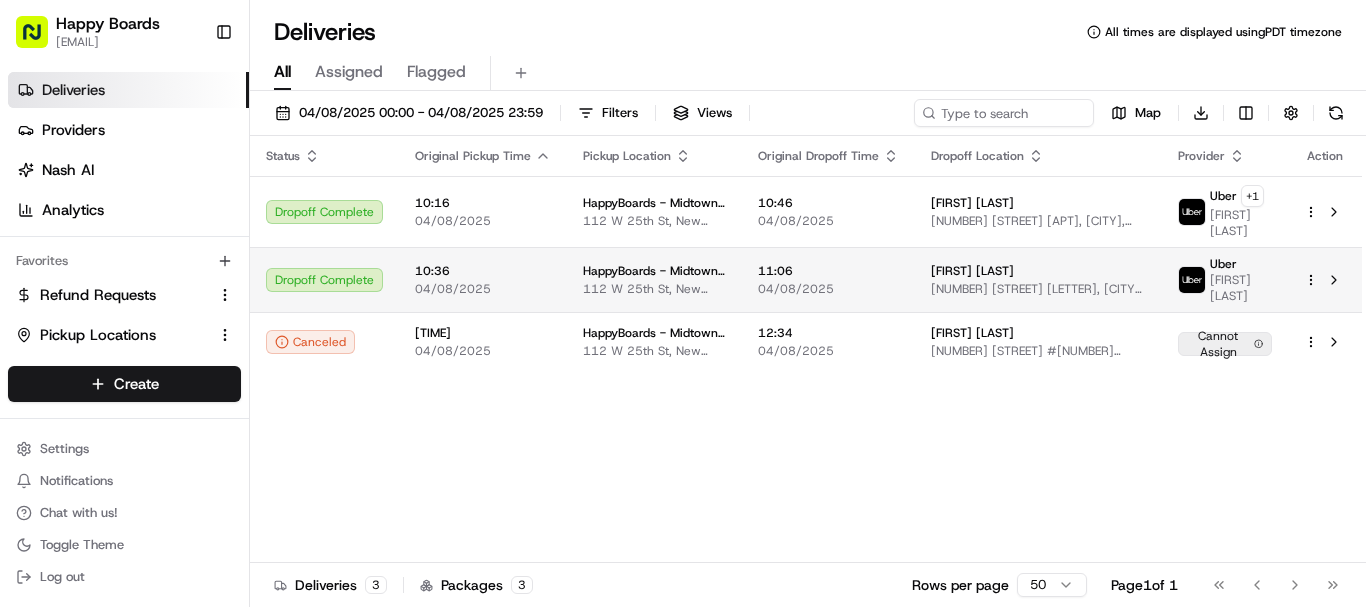 click on "04/08/2025" at bounding box center [828, 289] 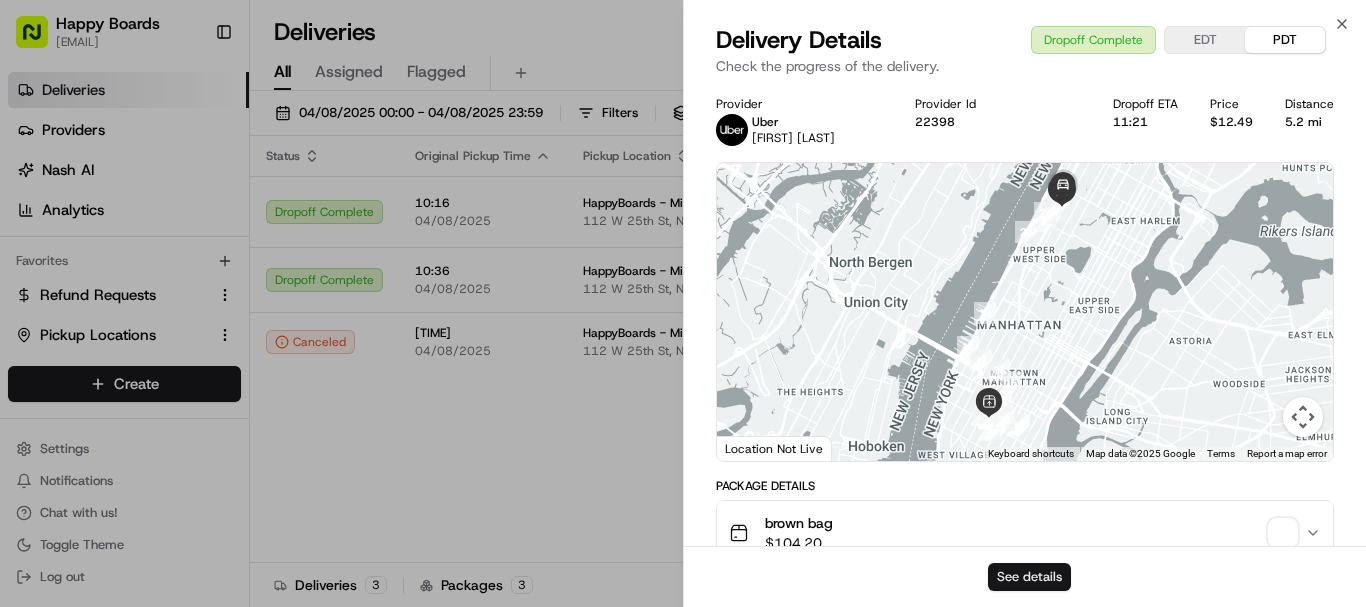 click on "See details" at bounding box center [1029, 577] 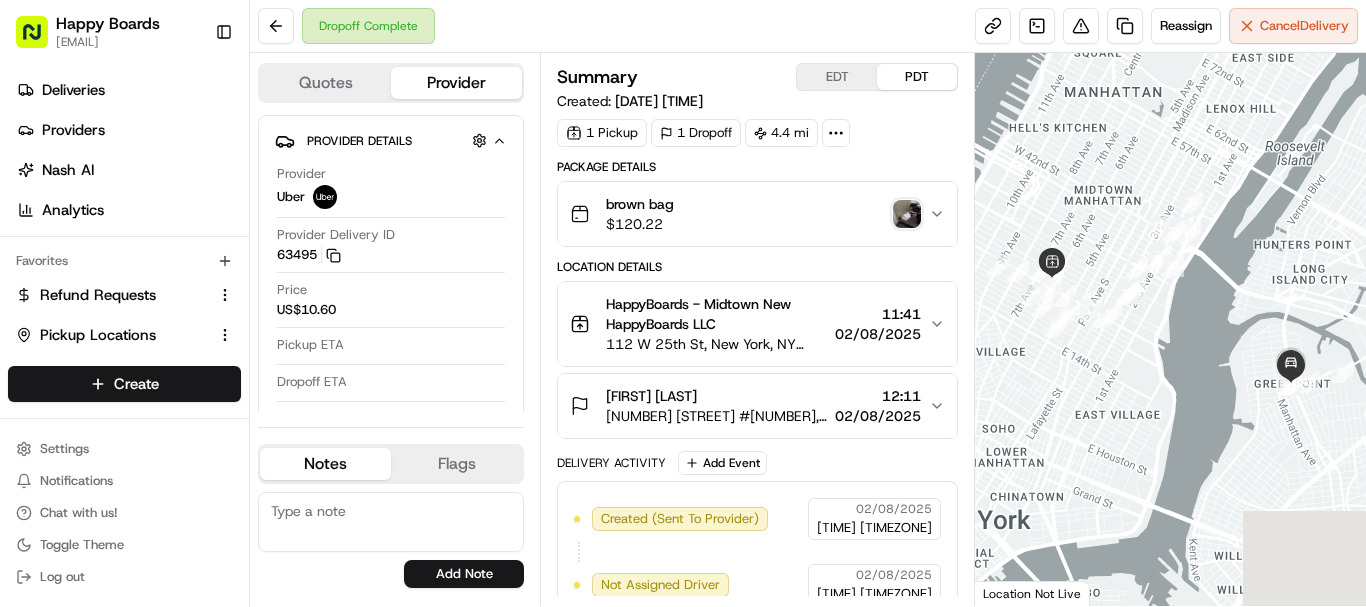 scroll, scrollTop: 0, scrollLeft: 0, axis: both 